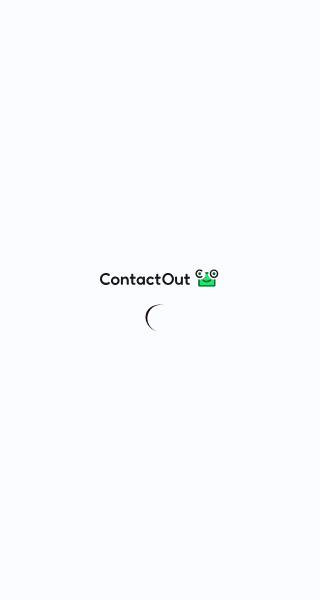 scroll, scrollTop: 0, scrollLeft: 0, axis: both 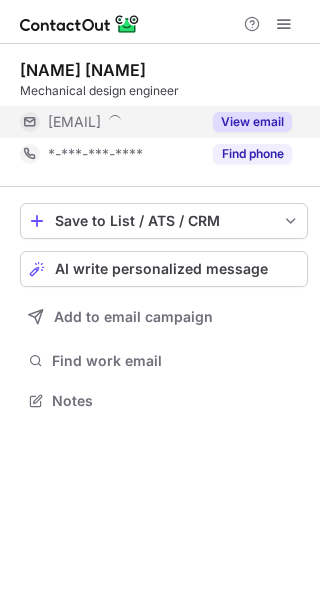 click on "View email" at bounding box center (252, 122) 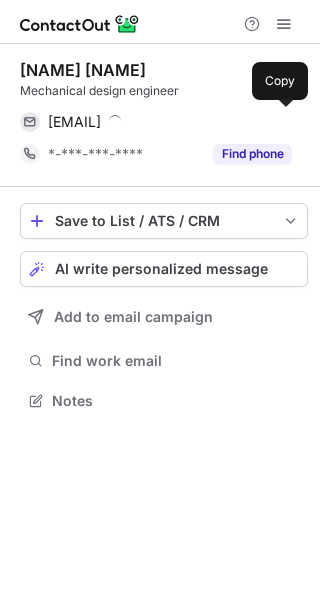 click on "stewart@scarriff.com" at bounding box center [170, 122] 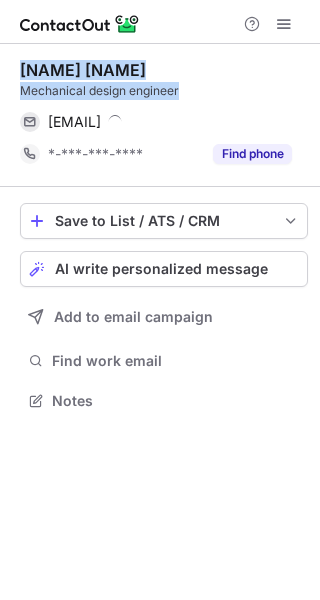 drag, startPoint x: 199, startPoint y: 81, endPoint x: 12, endPoint y: 67, distance: 187.52333 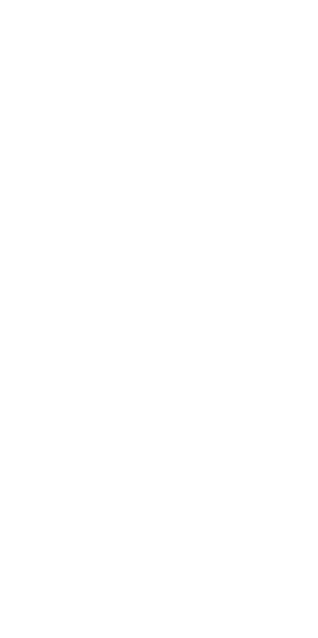 scroll, scrollTop: 0, scrollLeft: 0, axis: both 